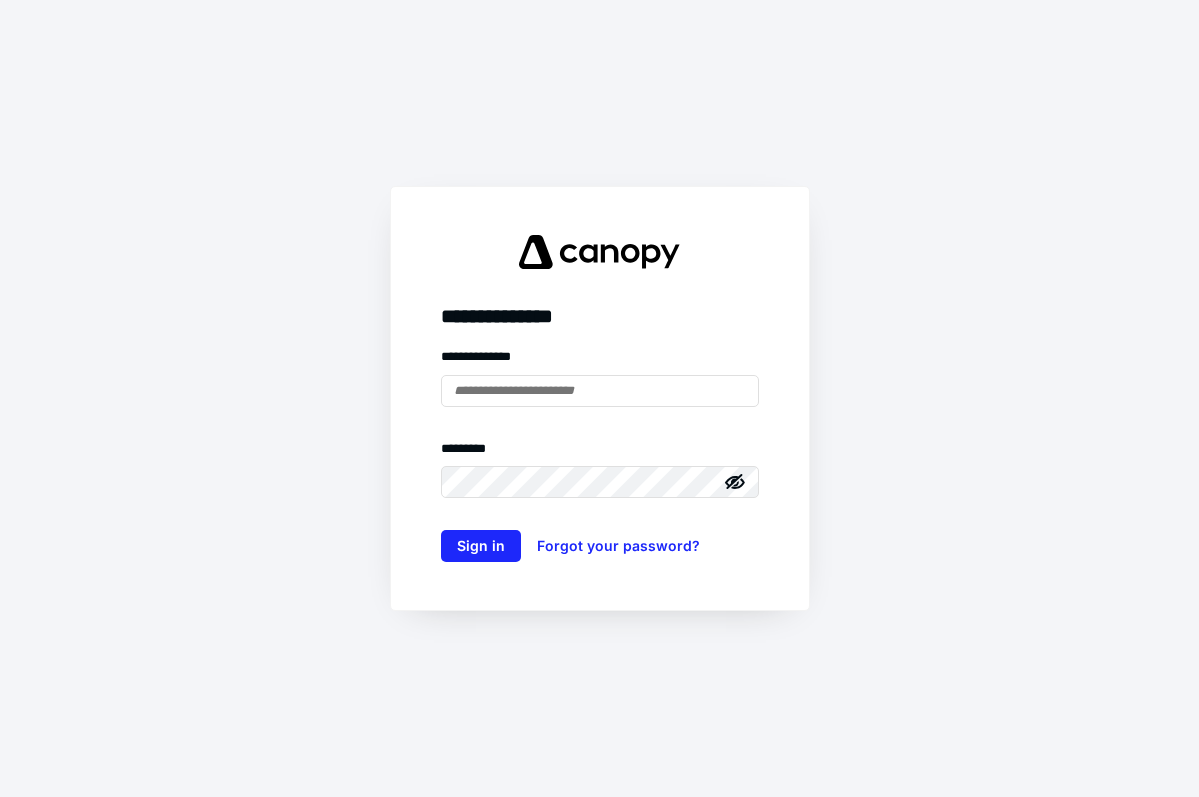 scroll, scrollTop: 0, scrollLeft: 0, axis: both 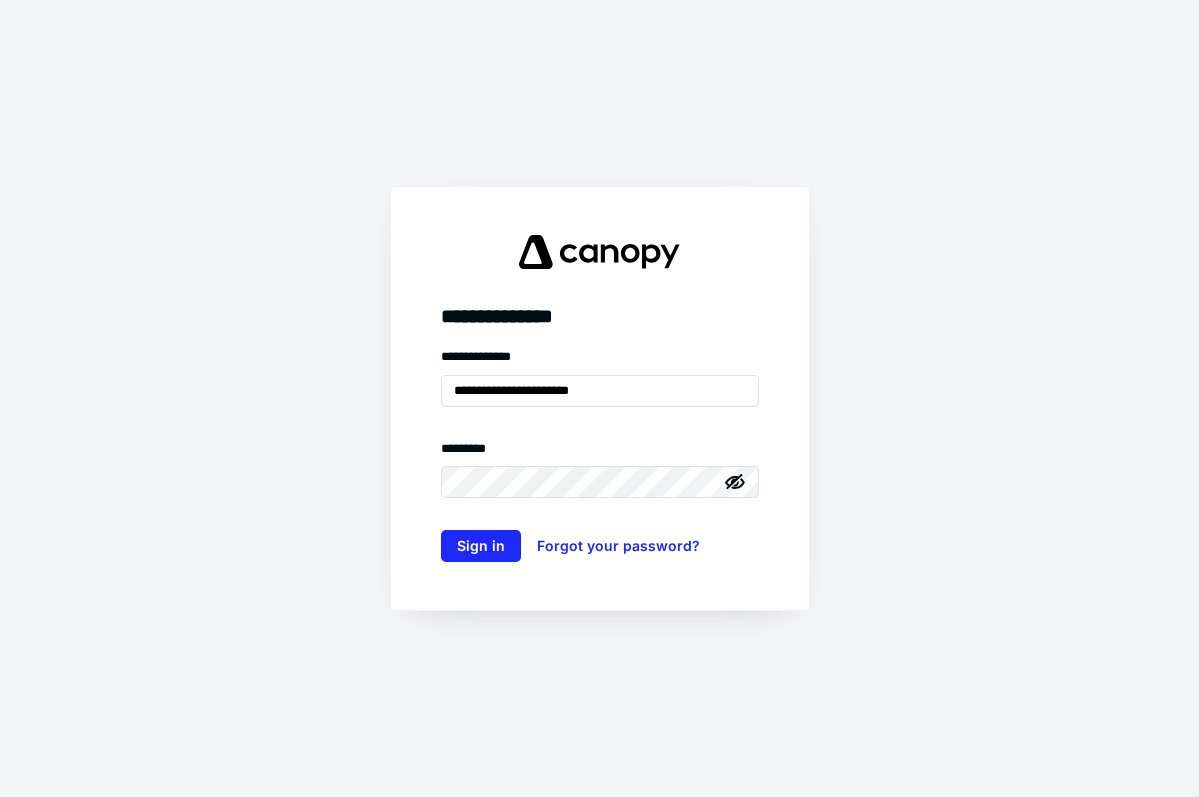 type on "**********" 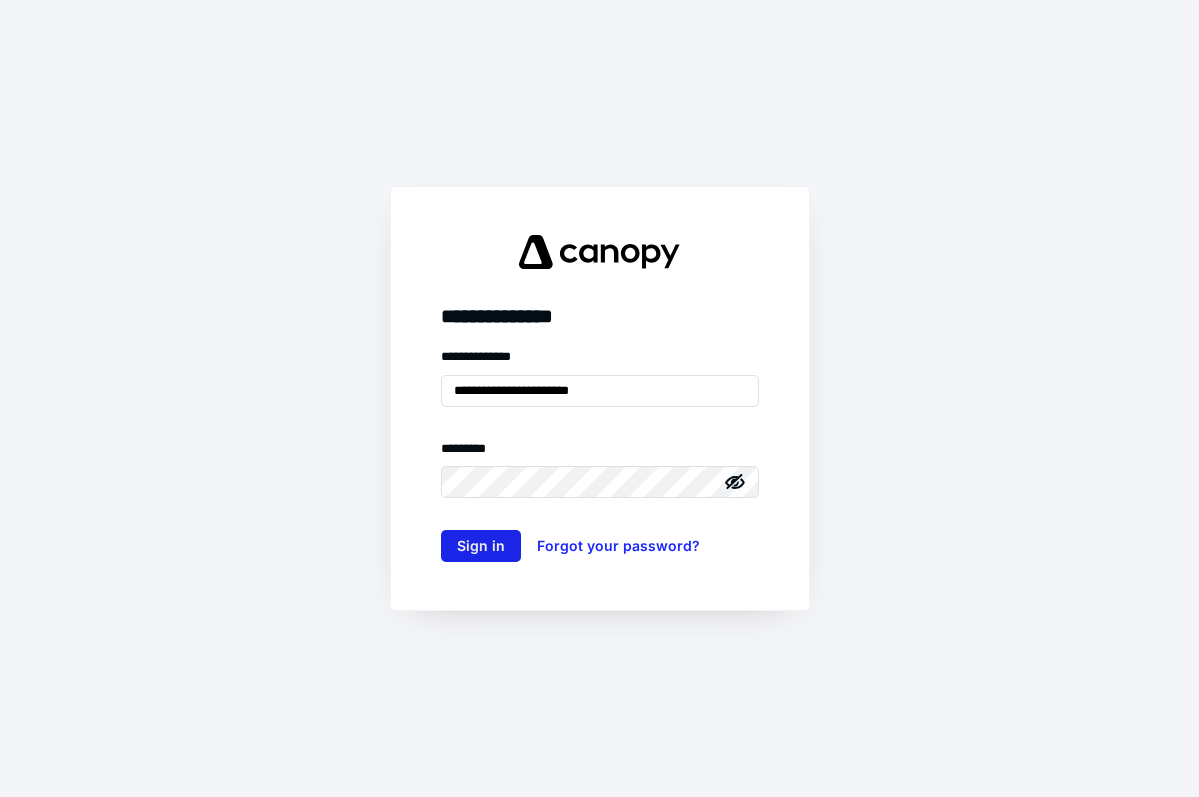 click on "Sign in" at bounding box center [481, 546] 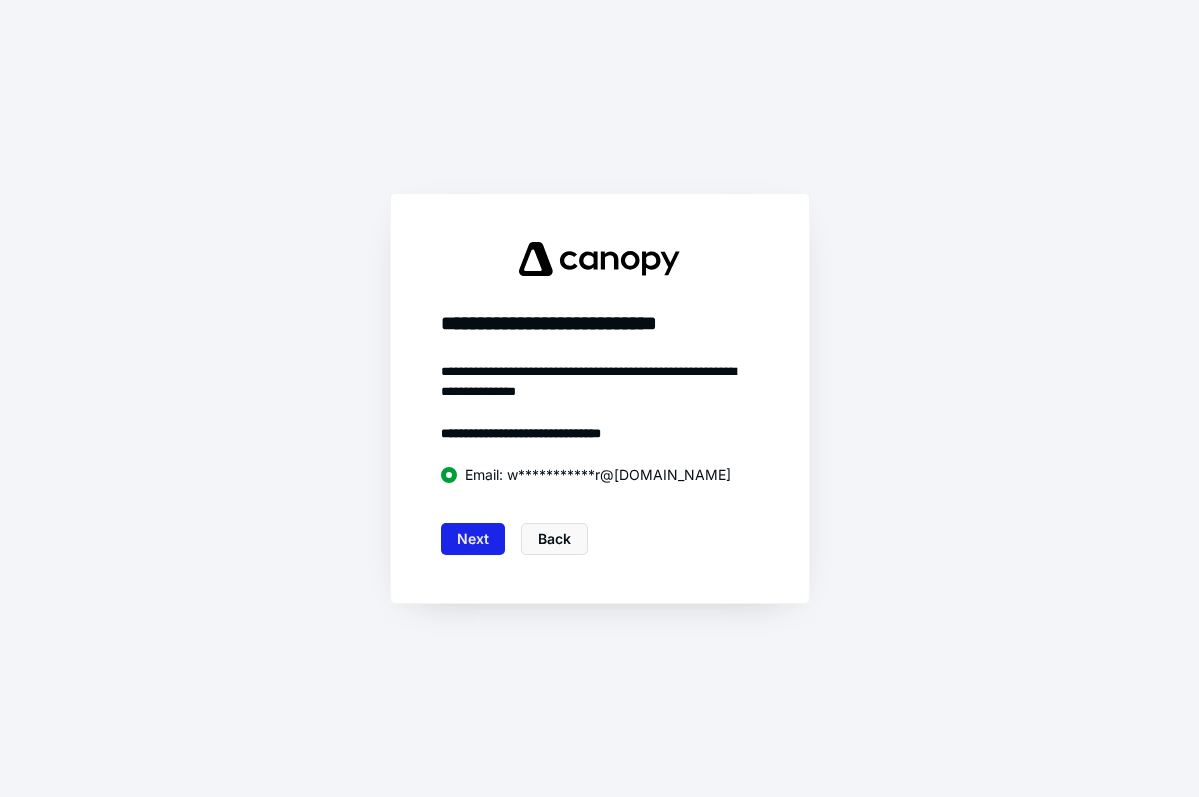 click on "Next" at bounding box center [473, 539] 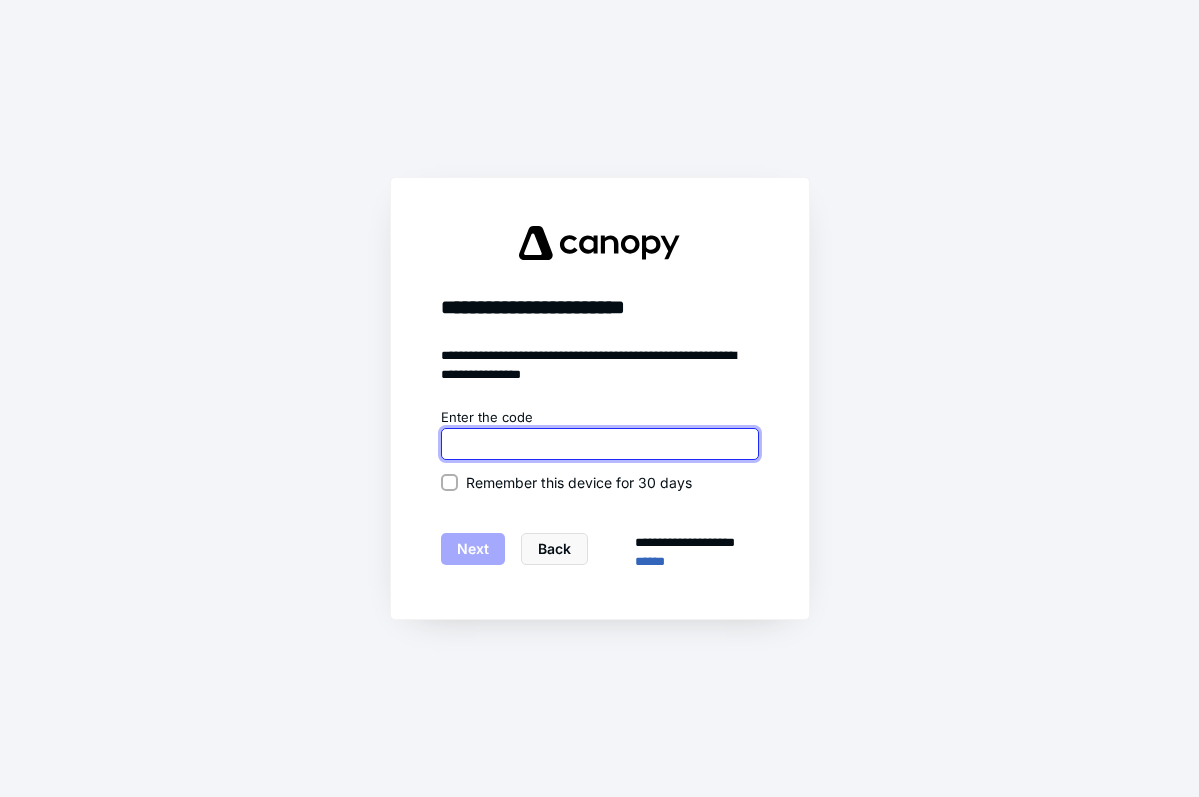 click at bounding box center (600, 444) 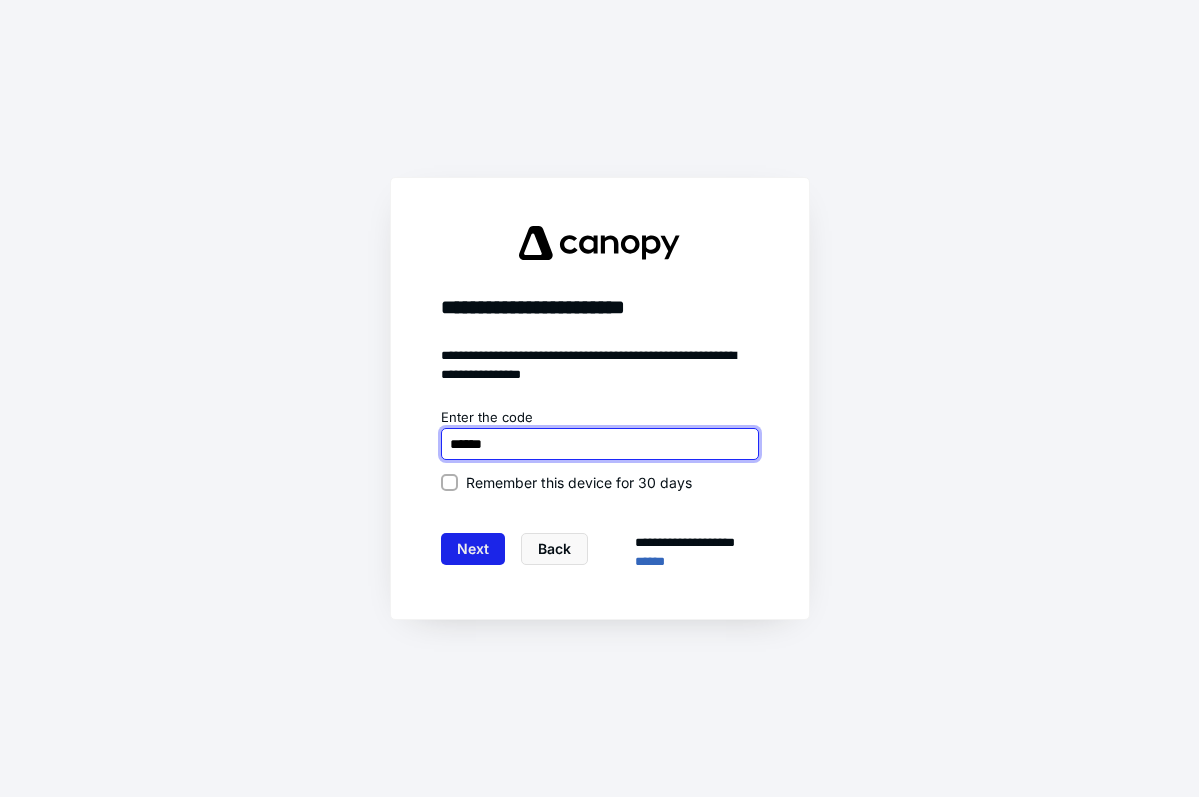 type on "******" 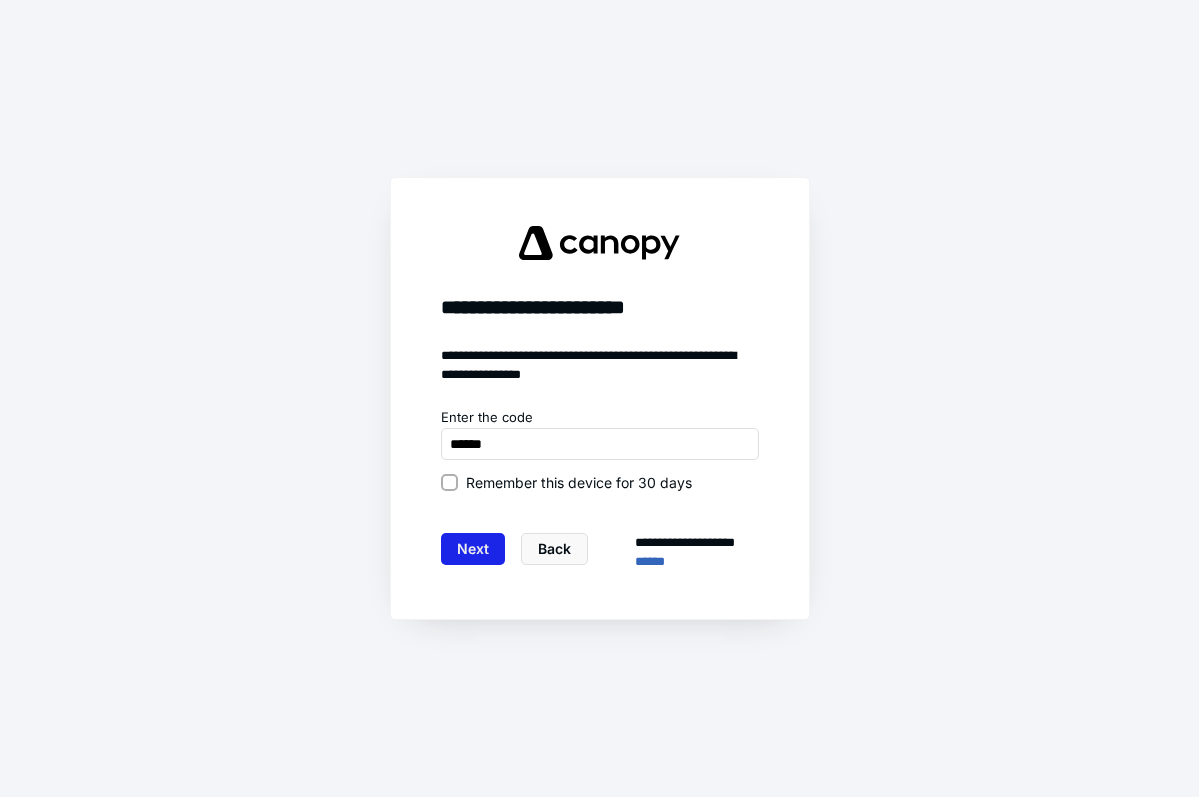 click on "Next" at bounding box center [473, 549] 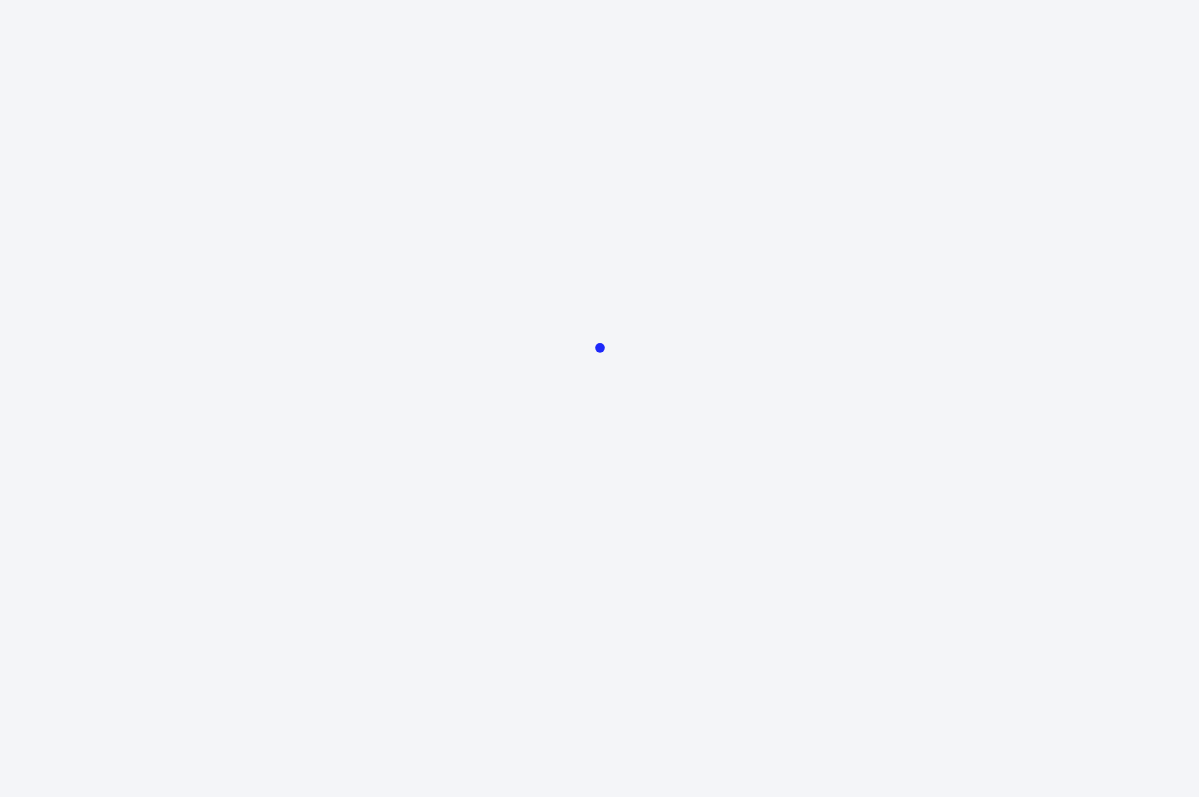 scroll, scrollTop: 0, scrollLeft: 0, axis: both 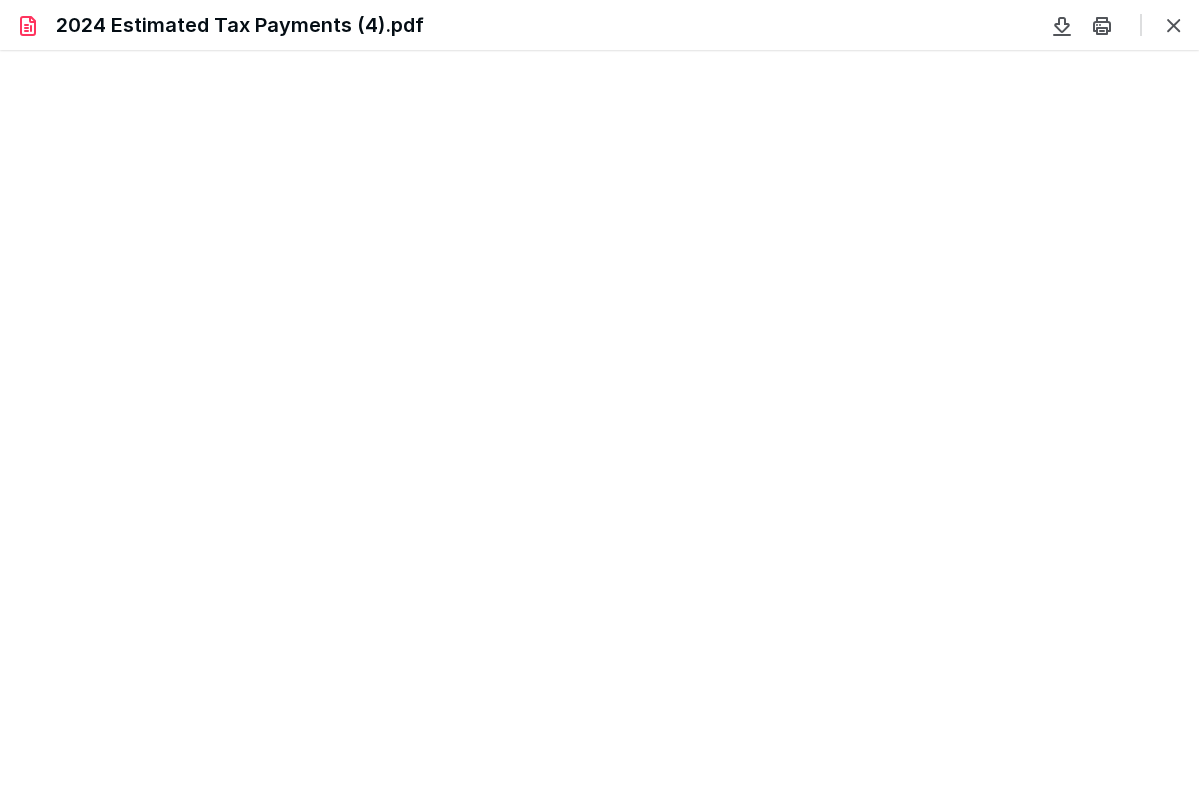 type on "191" 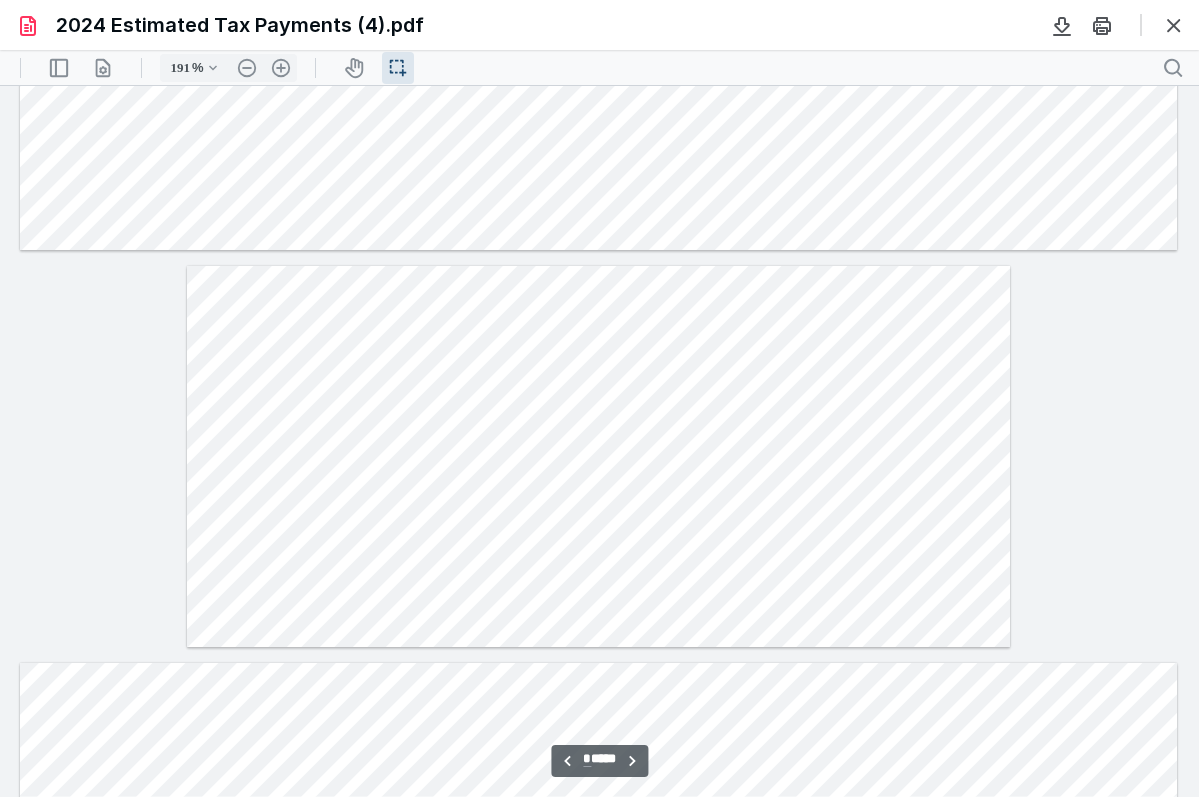 scroll, scrollTop: 5736, scrollLeft: 0, axis: vertical 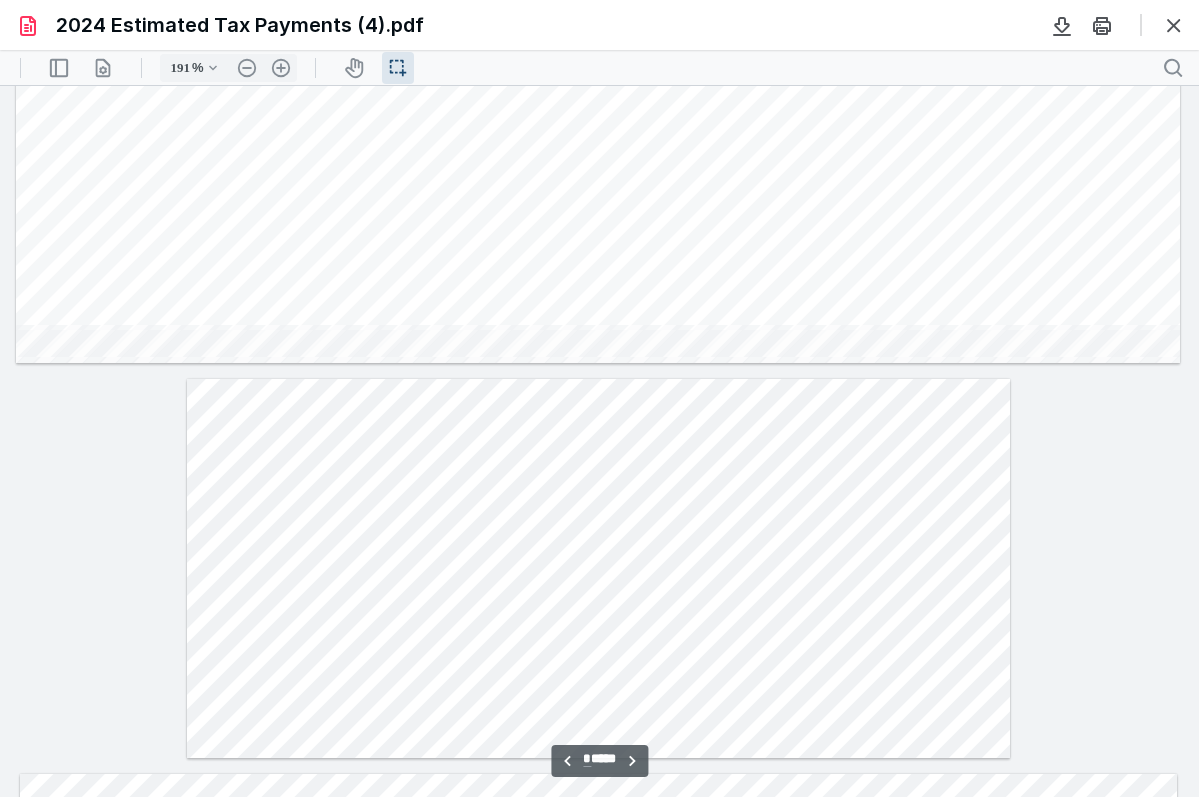 type on "*" 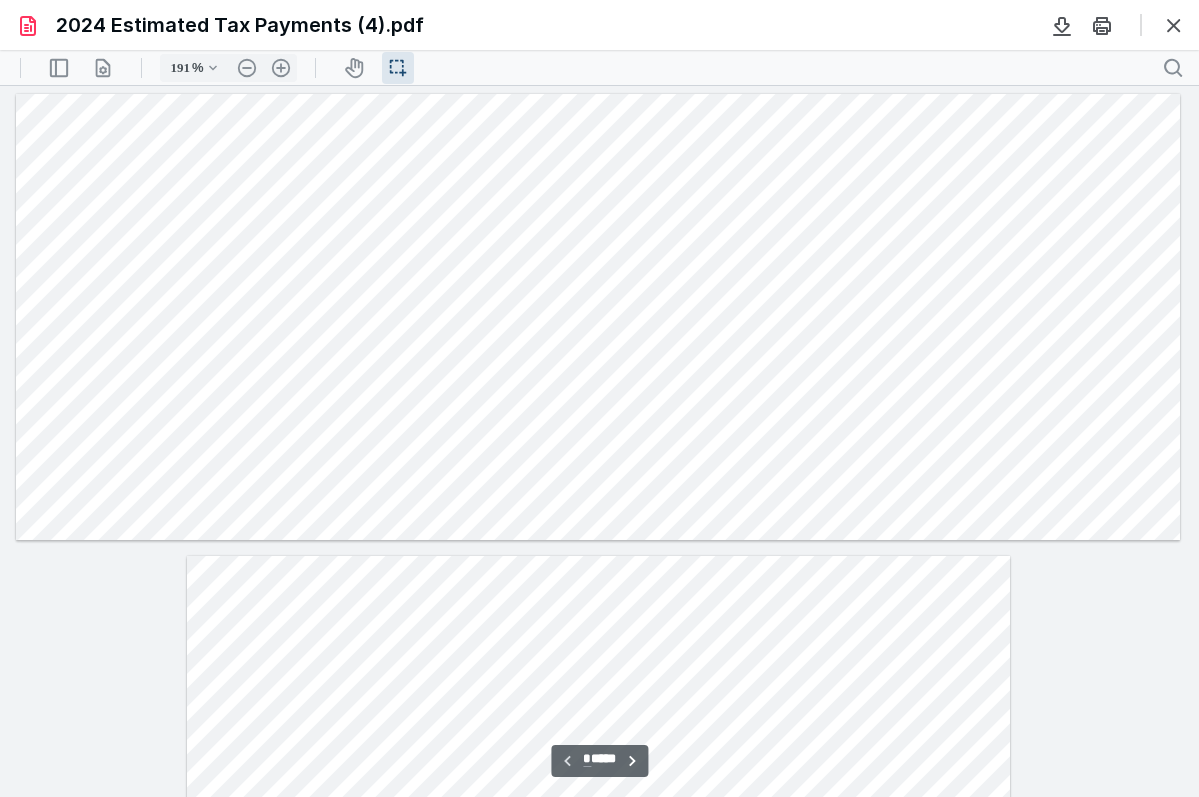 scroll, scrollTop: 0, scrollLeft: 0, axis: both 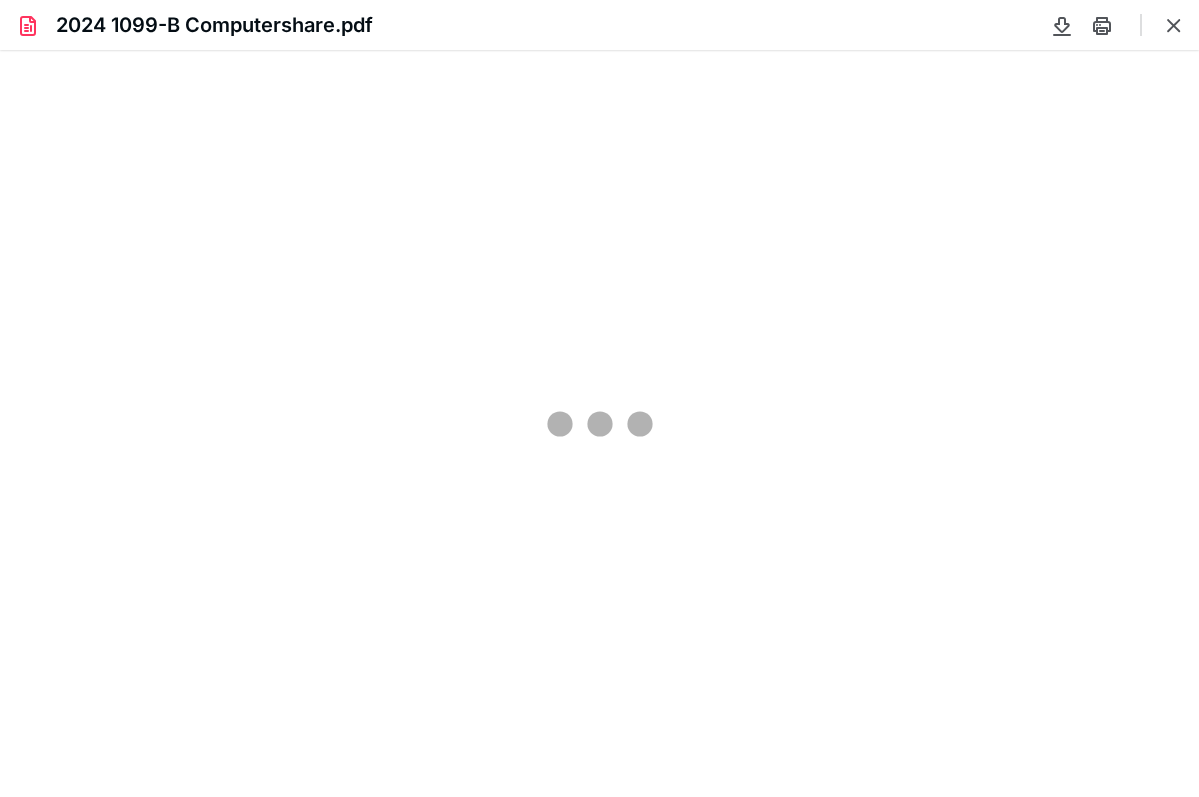 type on "89" 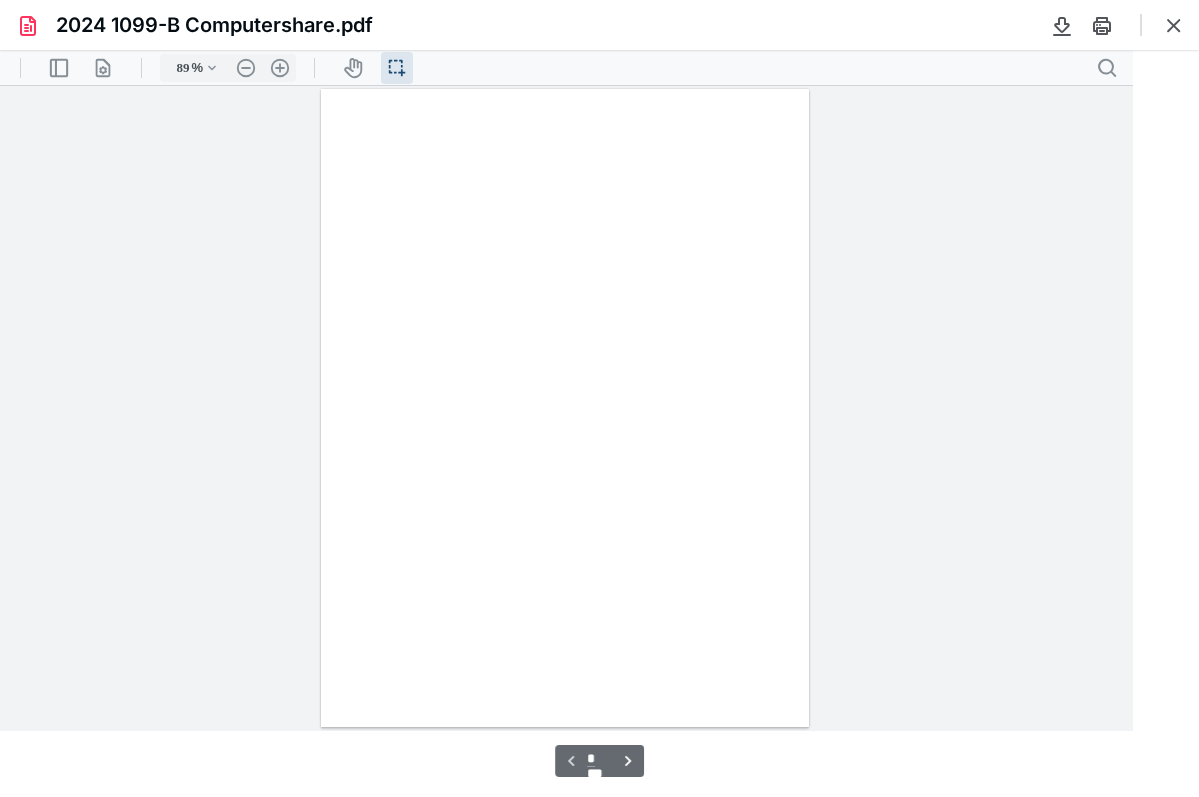 scroll, scrollTop: 1, scrollLeft: 0, axis: vertical 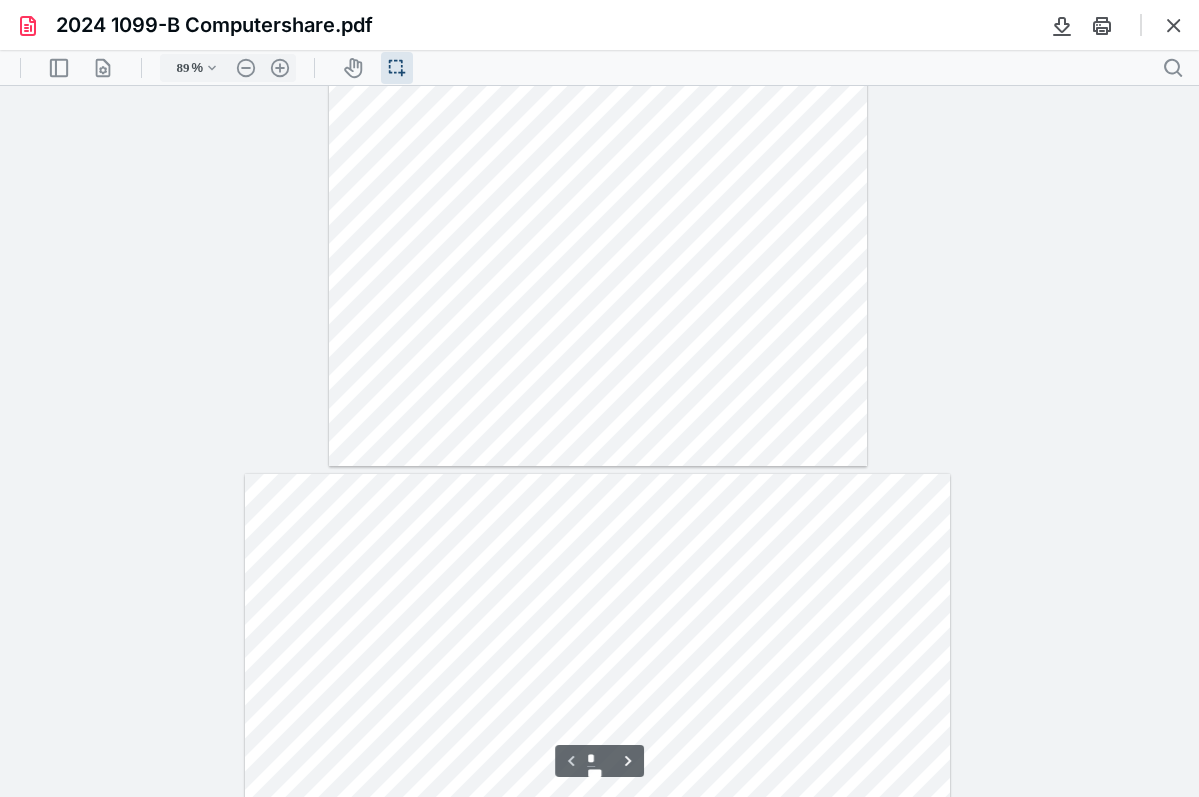 type on "*" 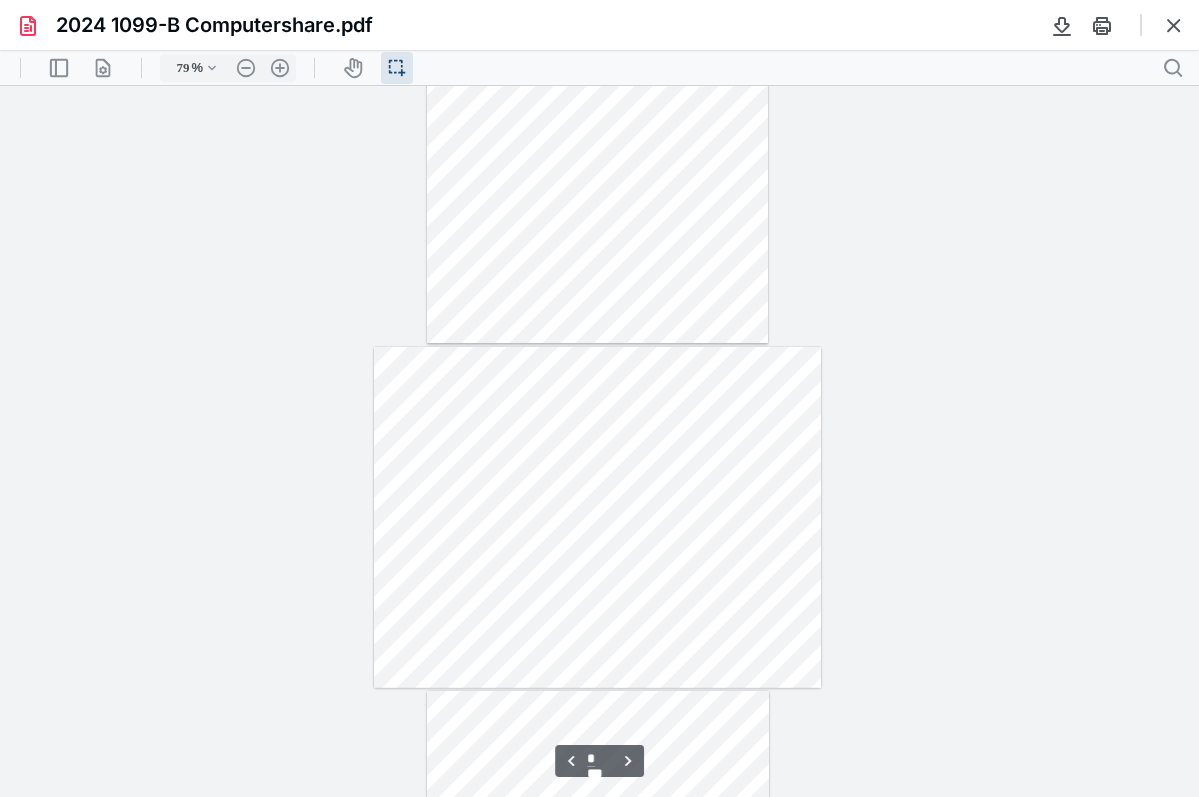 scroll, scrollTop: 439, scrollLeft: 0, axis: vertical 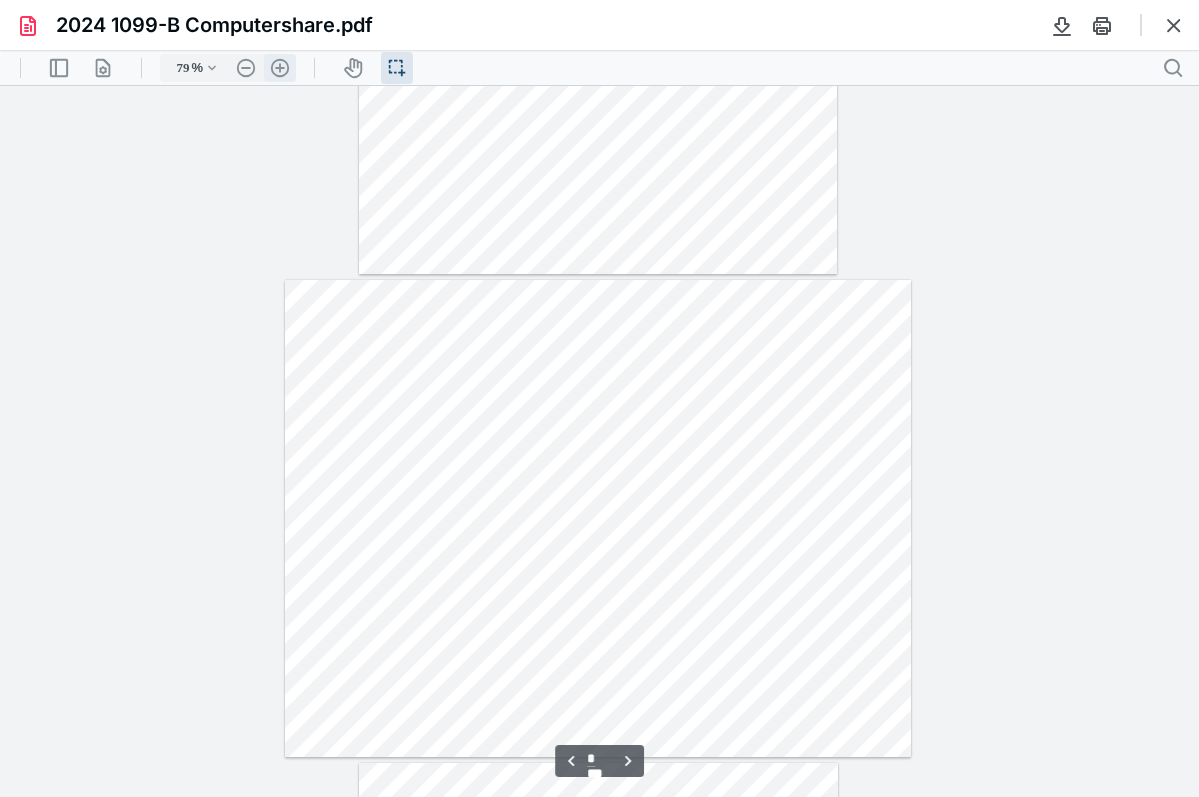 click on ".cls-1{fill:#abb0c4;} icon - header - zoom - in - line" at bounding box center (280, 68) 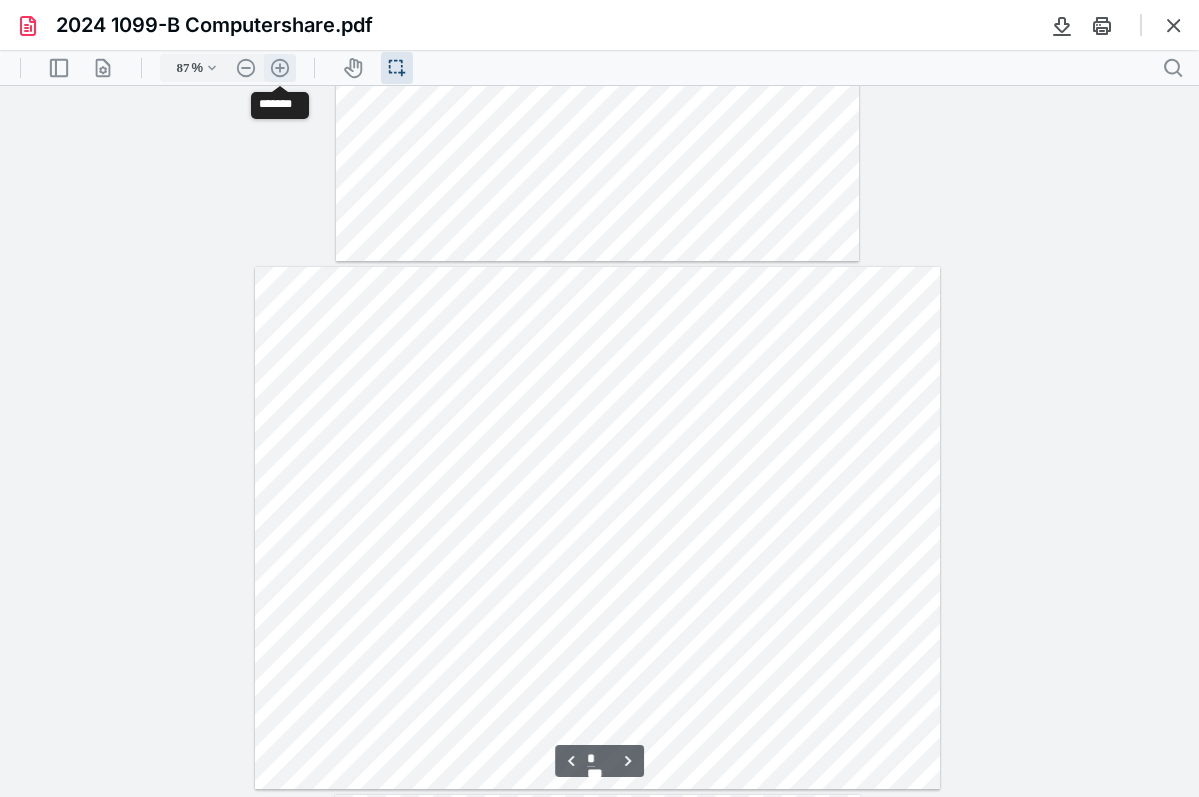 click on ".cls-1{fill:#abb0c4;} icon - header - zoom - in - line" at bounding box center (280, 68) 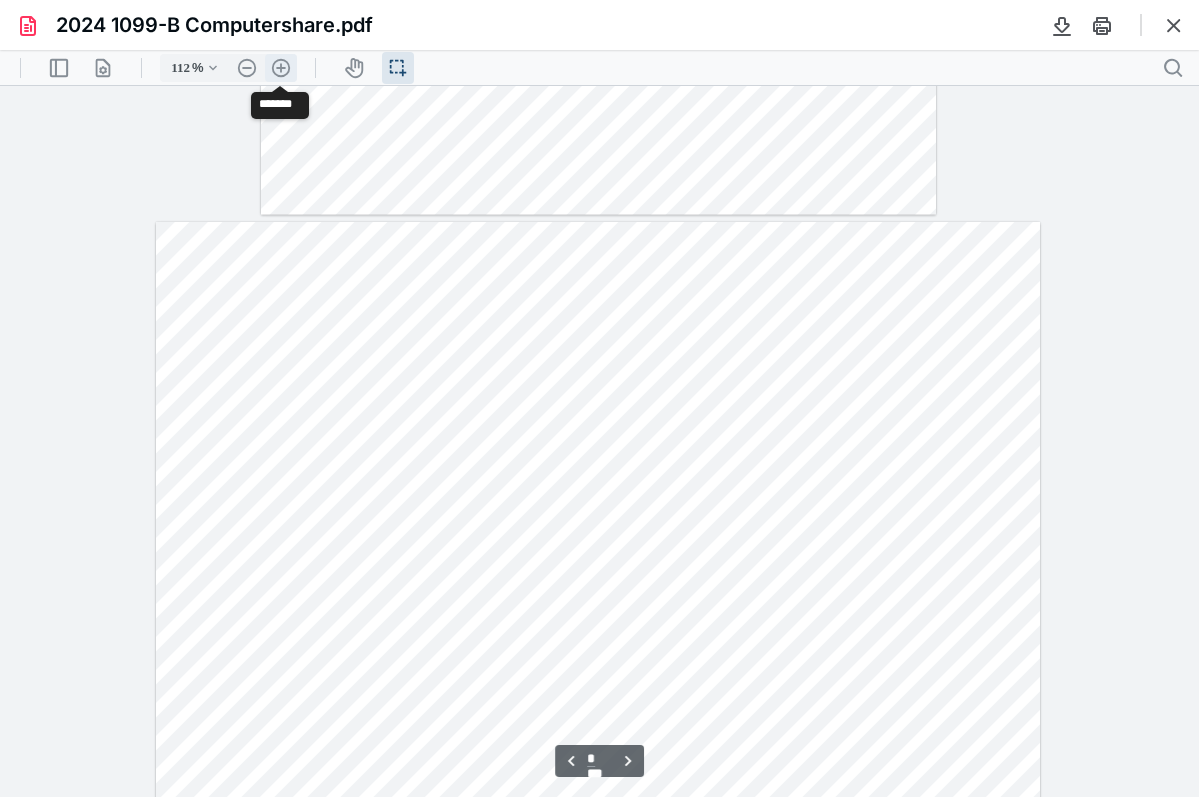 click on ".cls-1{fill:#abb0c4;} icon - header - zoom - in - line" at bounding box center (281, 68) 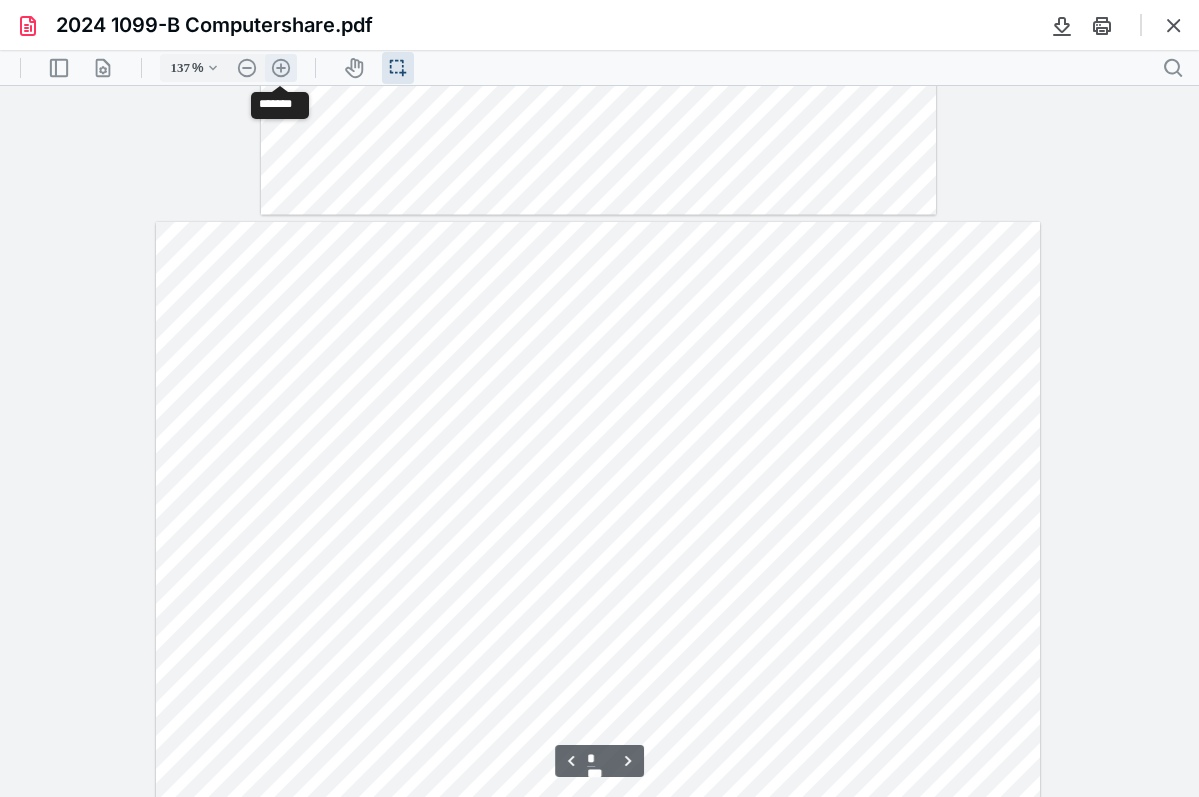 scroll, scrollTop: 1004, scrollLeft: 0, axis: vertical 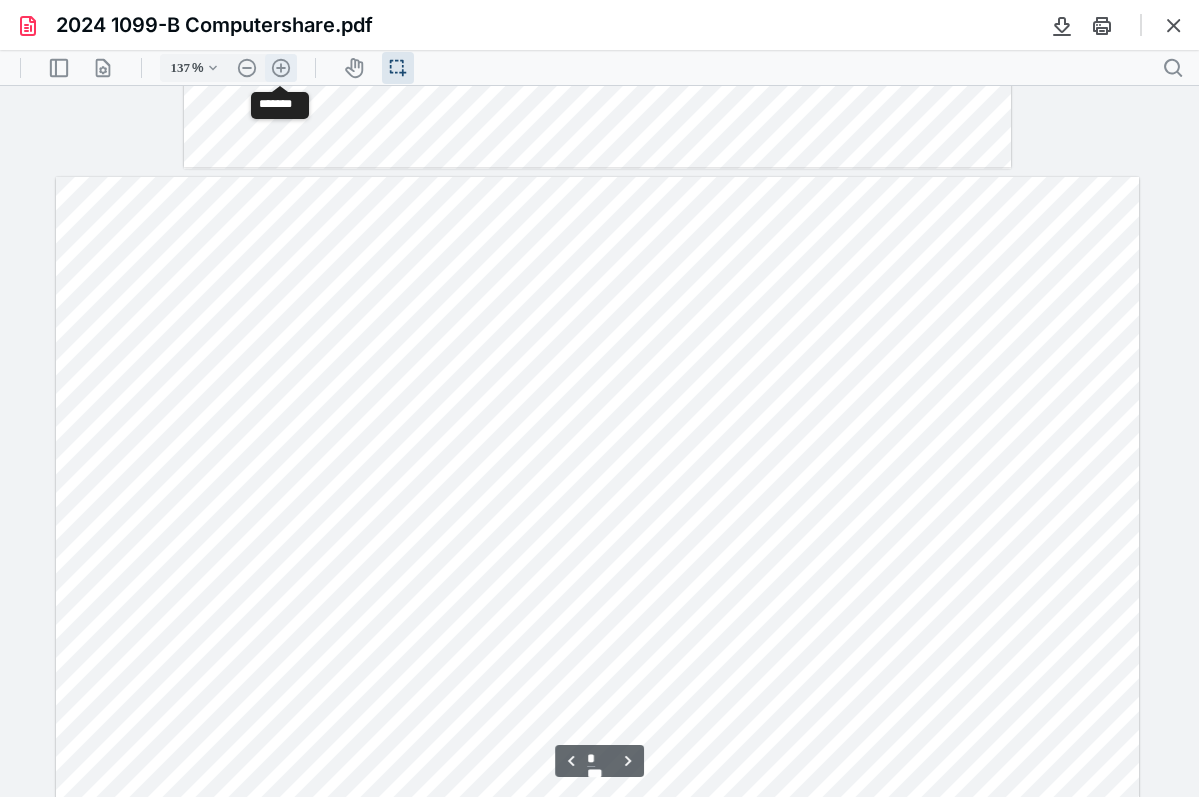 click on ".cls-1{fill:#abb0c4;} icon - header - zoom - in - line" at bounding box center [281, 68] 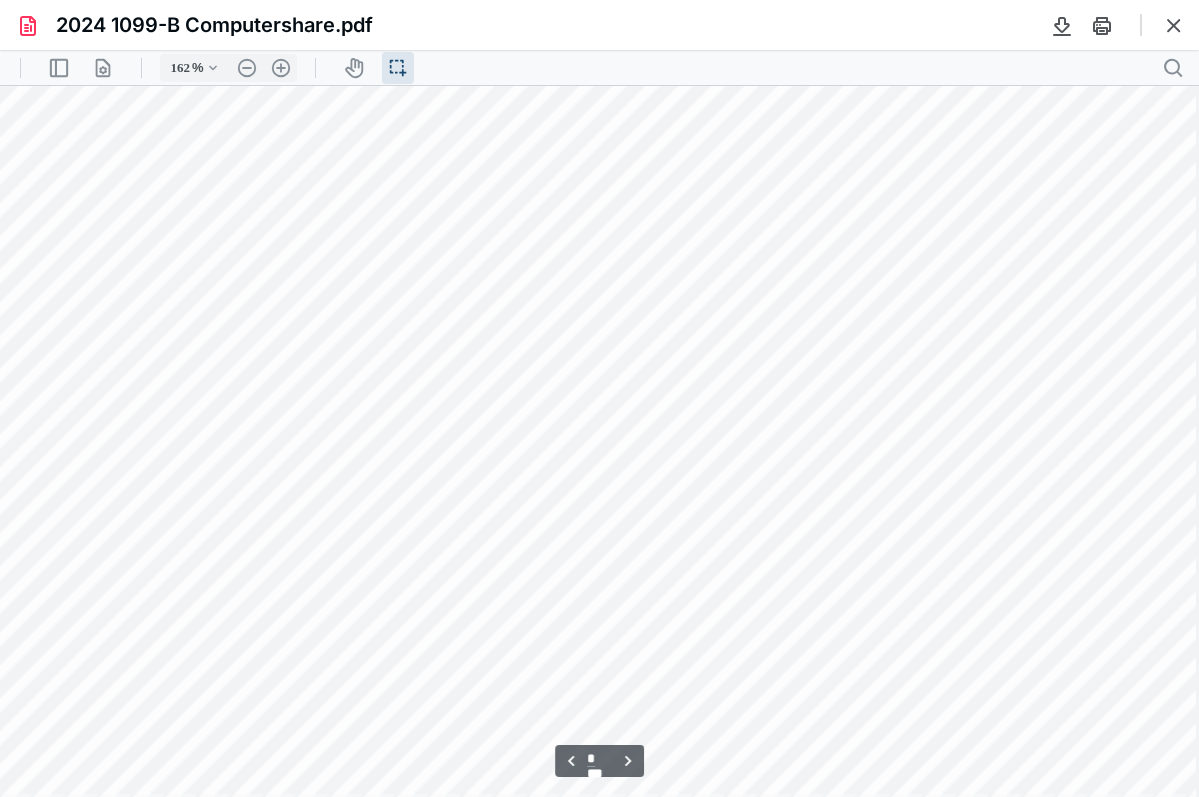 scroll, scrollTop: 1307, scrollLeft: 50, axis: both 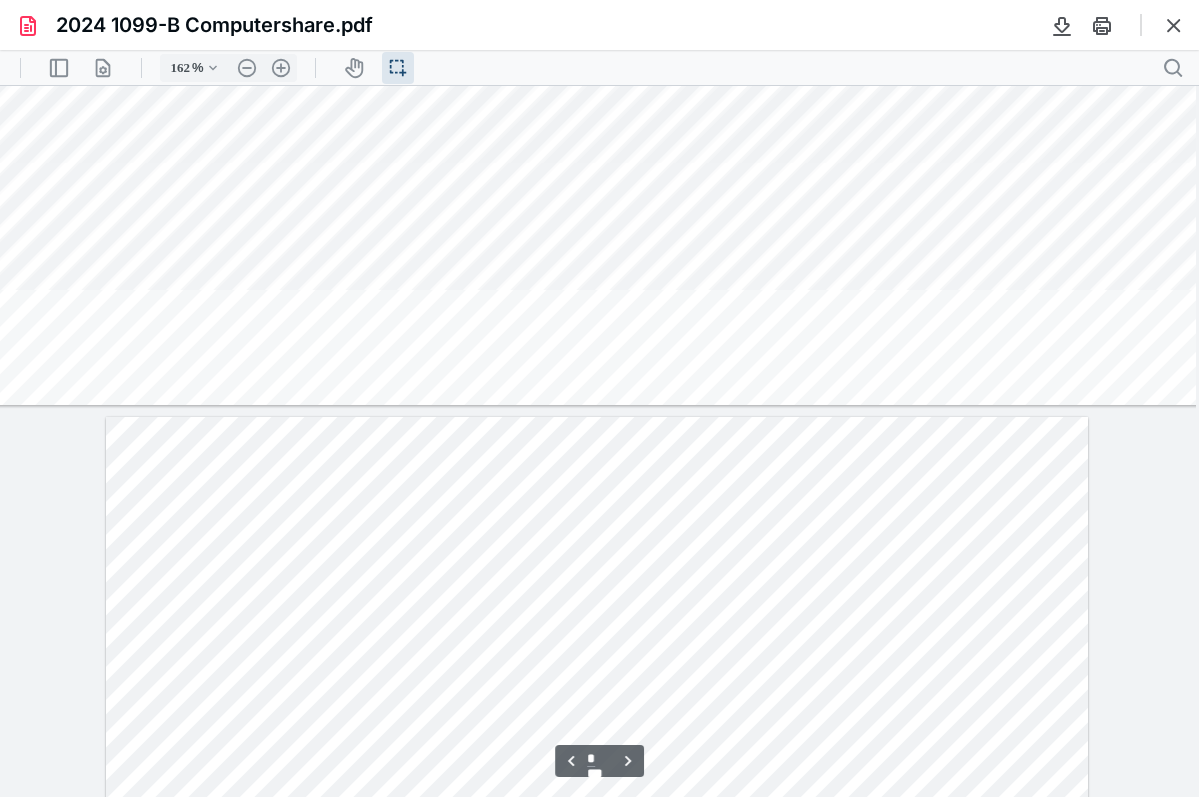 type on "*" 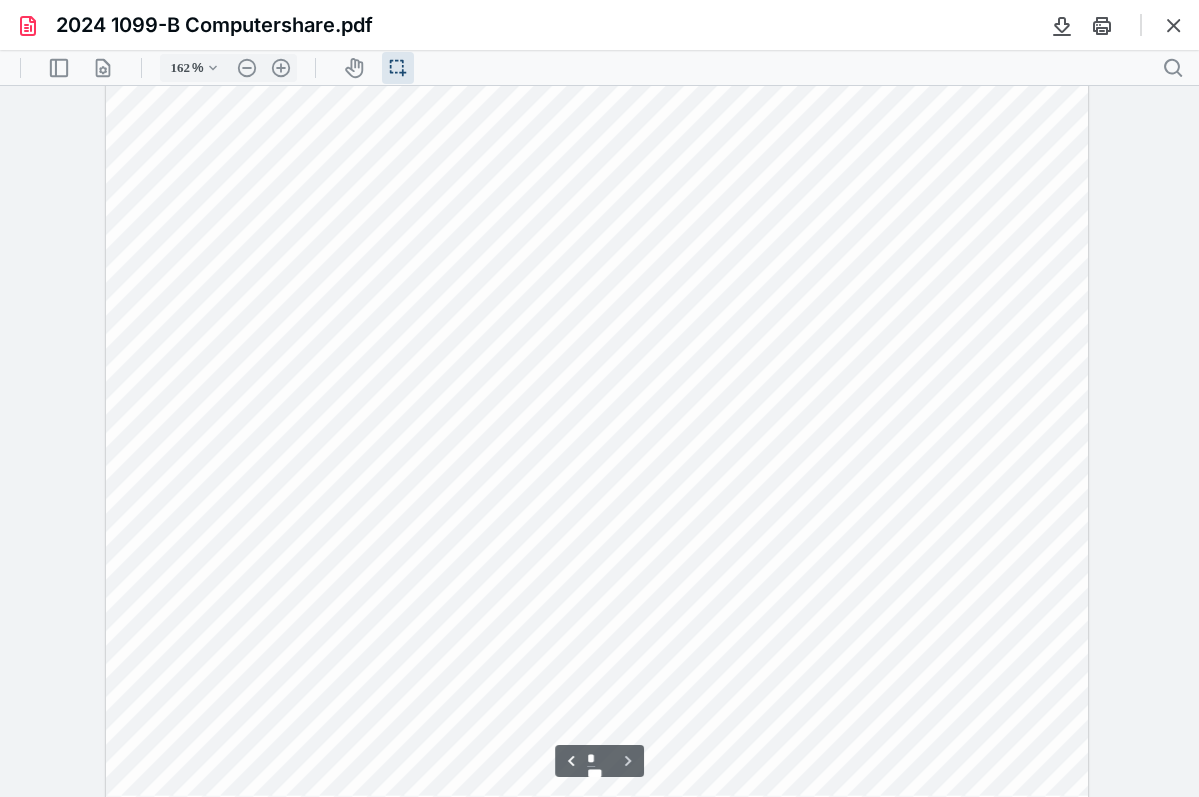 scroll, scrollTop: 2764, scrollLeft: 50, axis: both 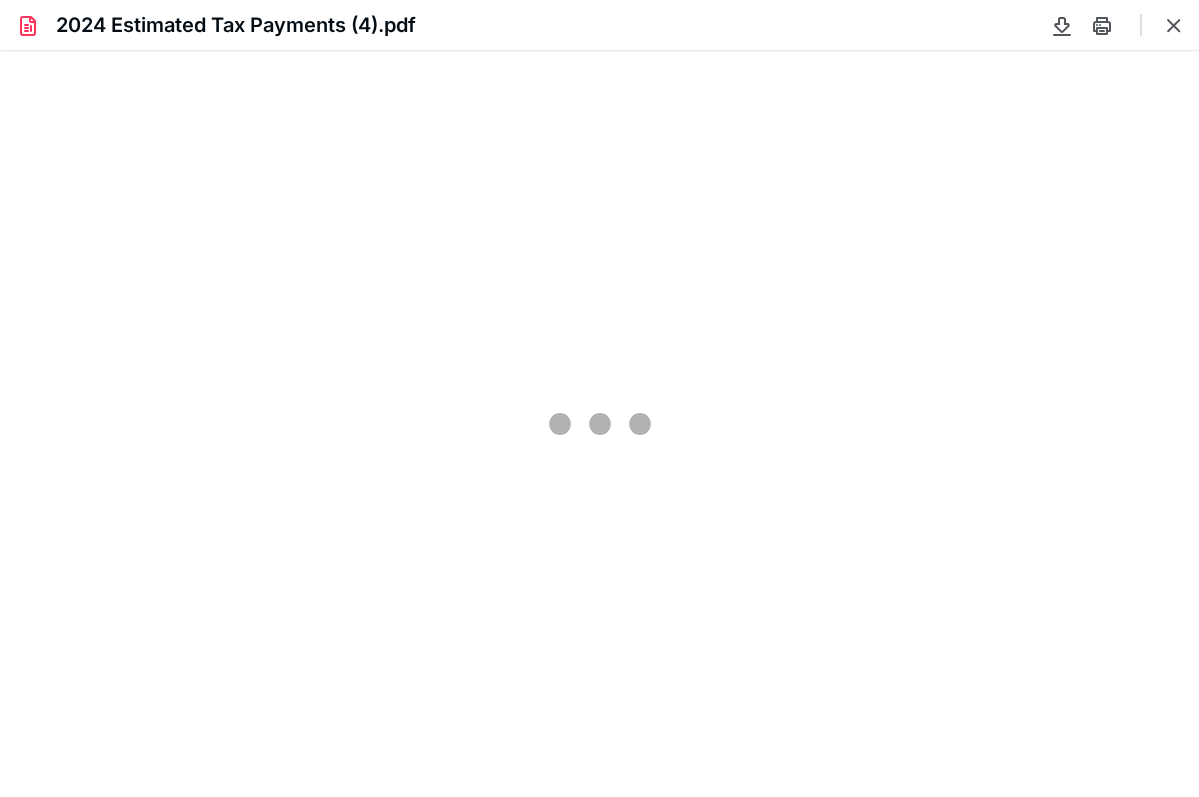 type on "191" 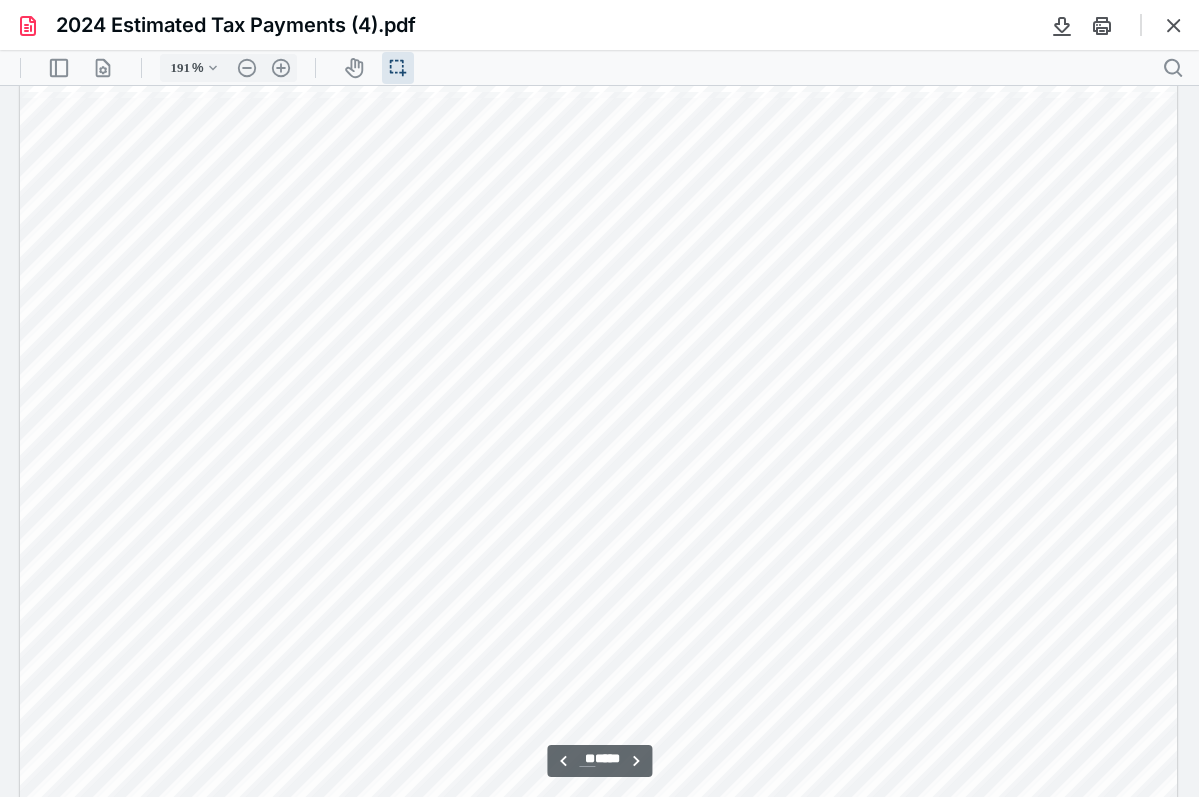 scroll, scrollTop: 11394, scrollLeft: 0, axis: vertical 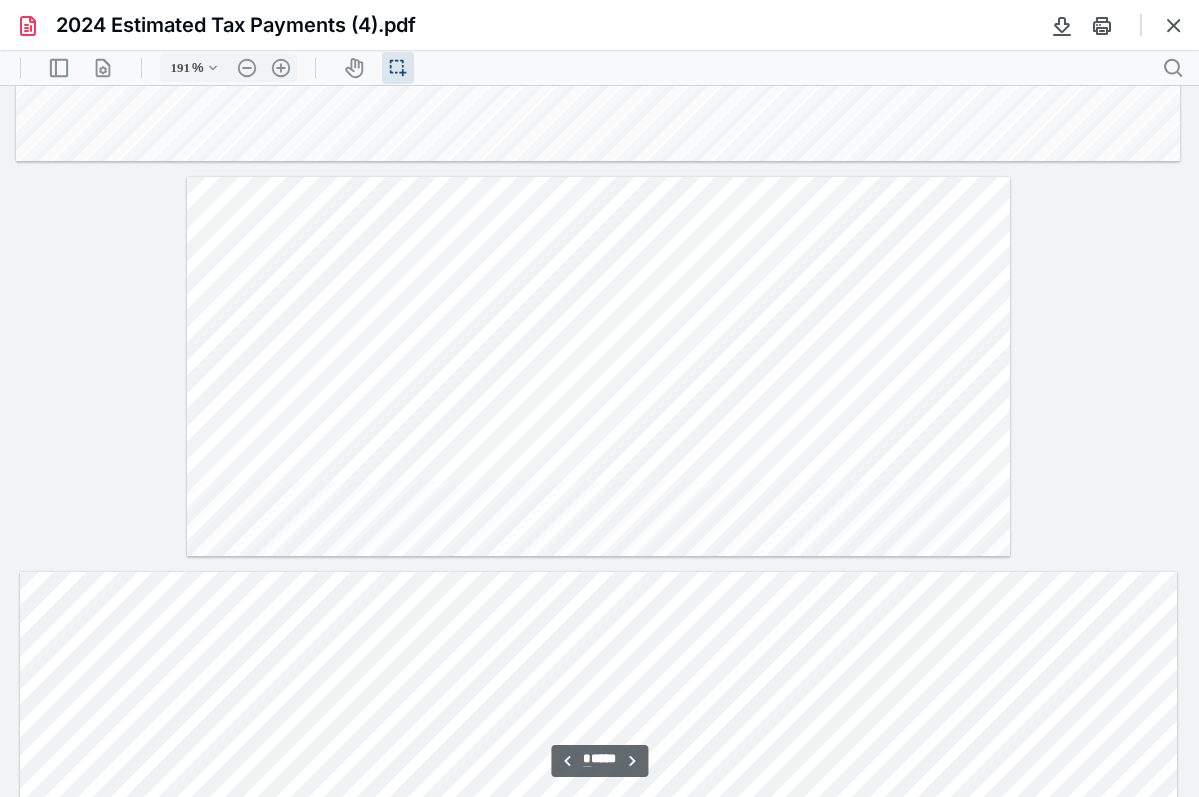 type on "*" 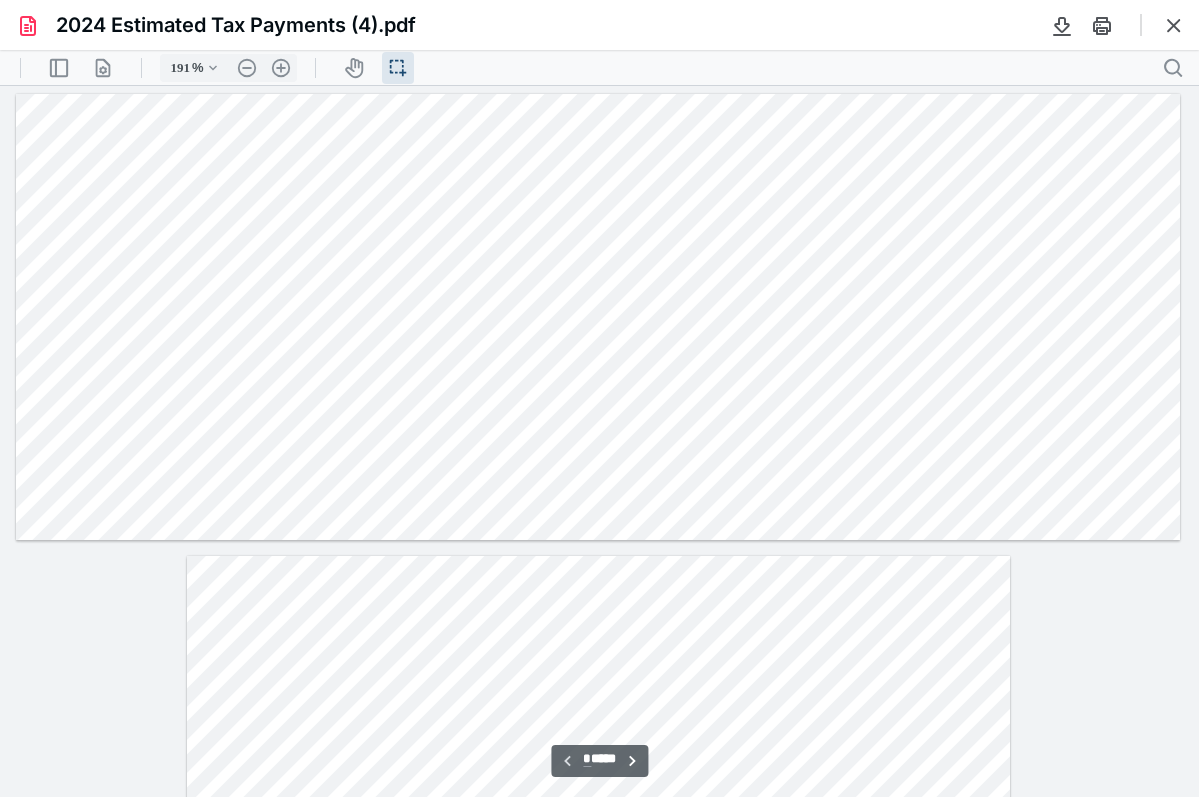 scroll, scrollTop: 0, scrollLeft: 0, axis: both 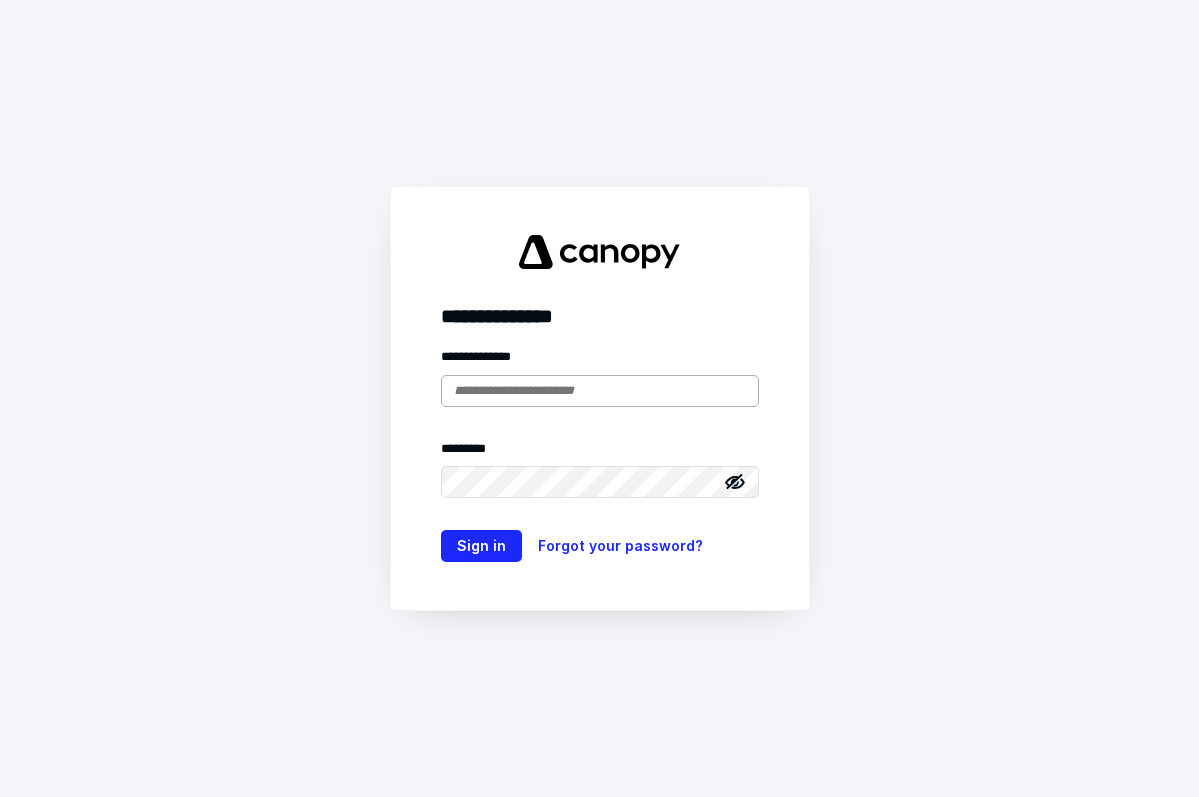 click at bounding box center (600, 391) 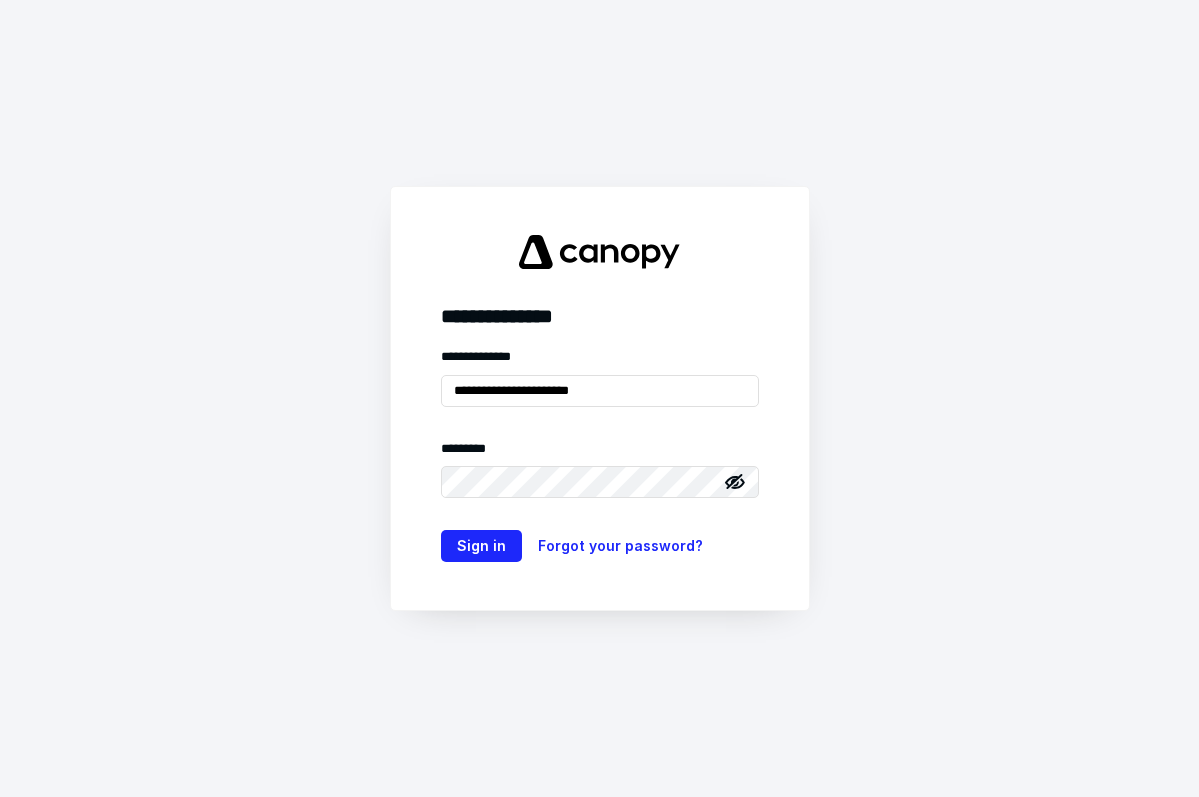 type on "**********" 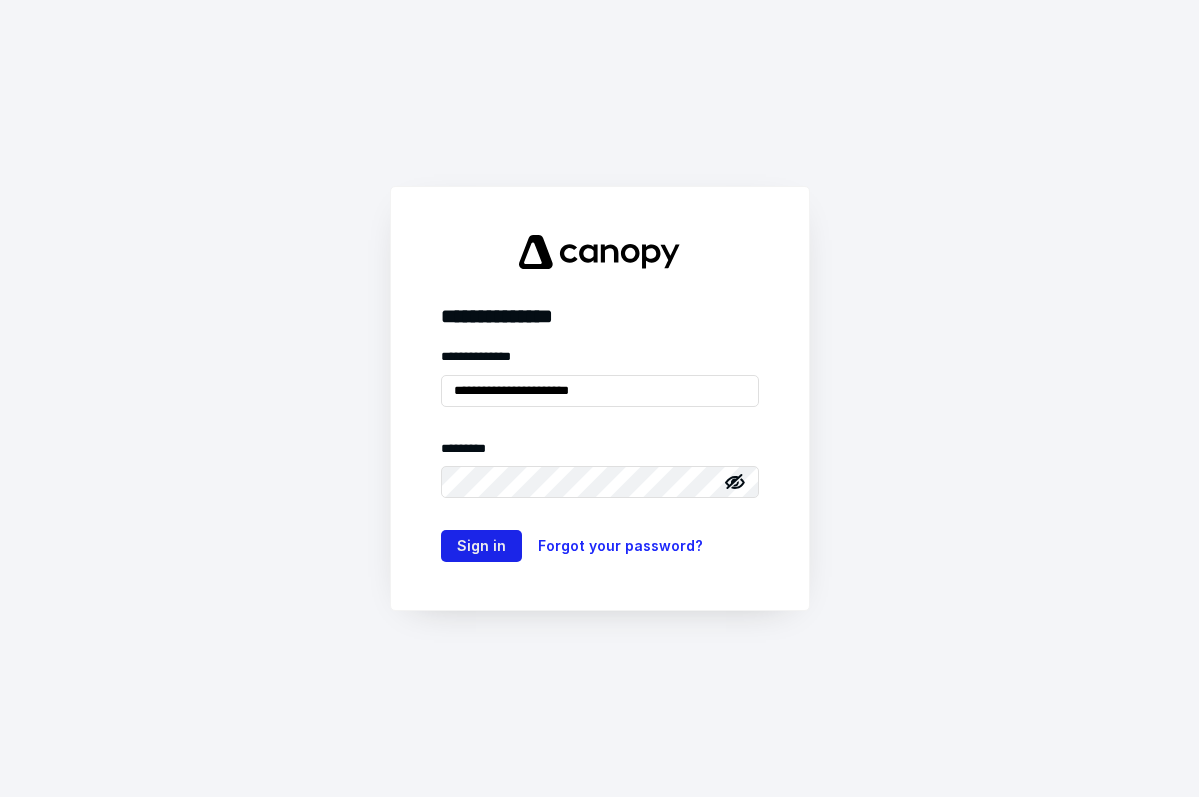 click on "Sign in" at bounding box center (481, 546) 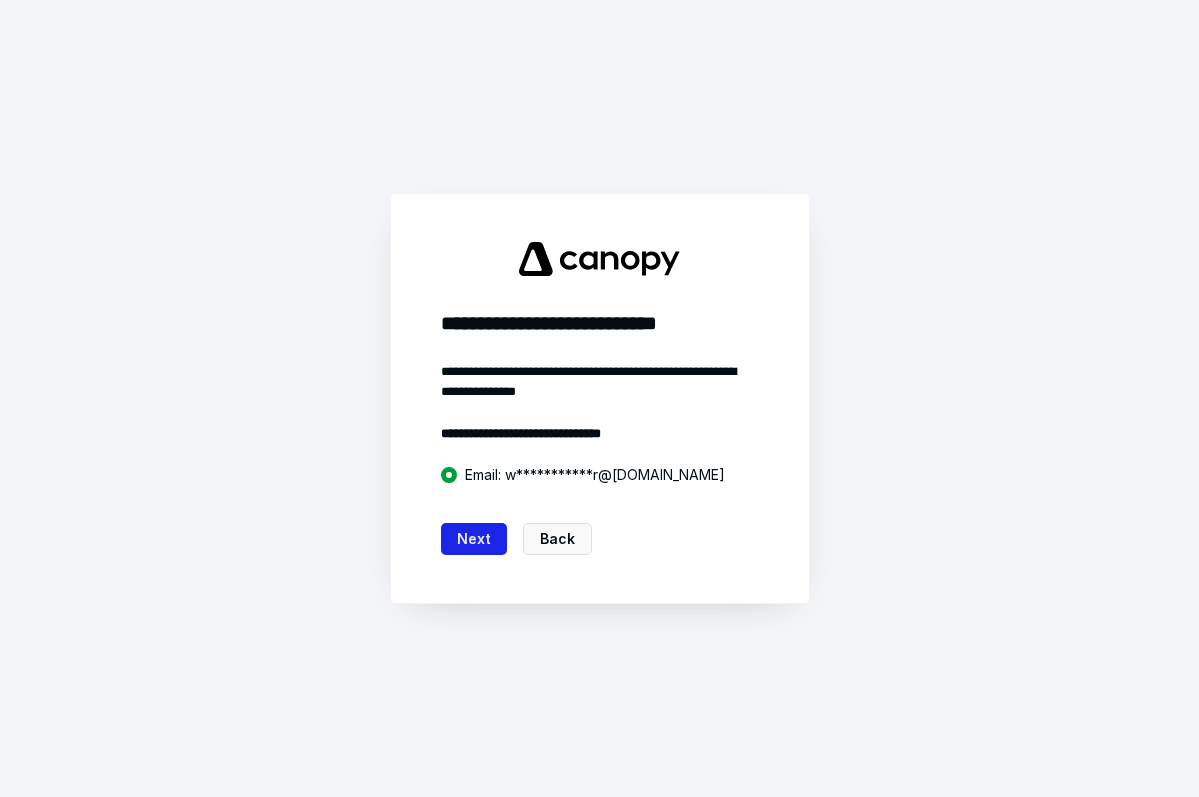 click on "Next" at bounding box center [474, 539] 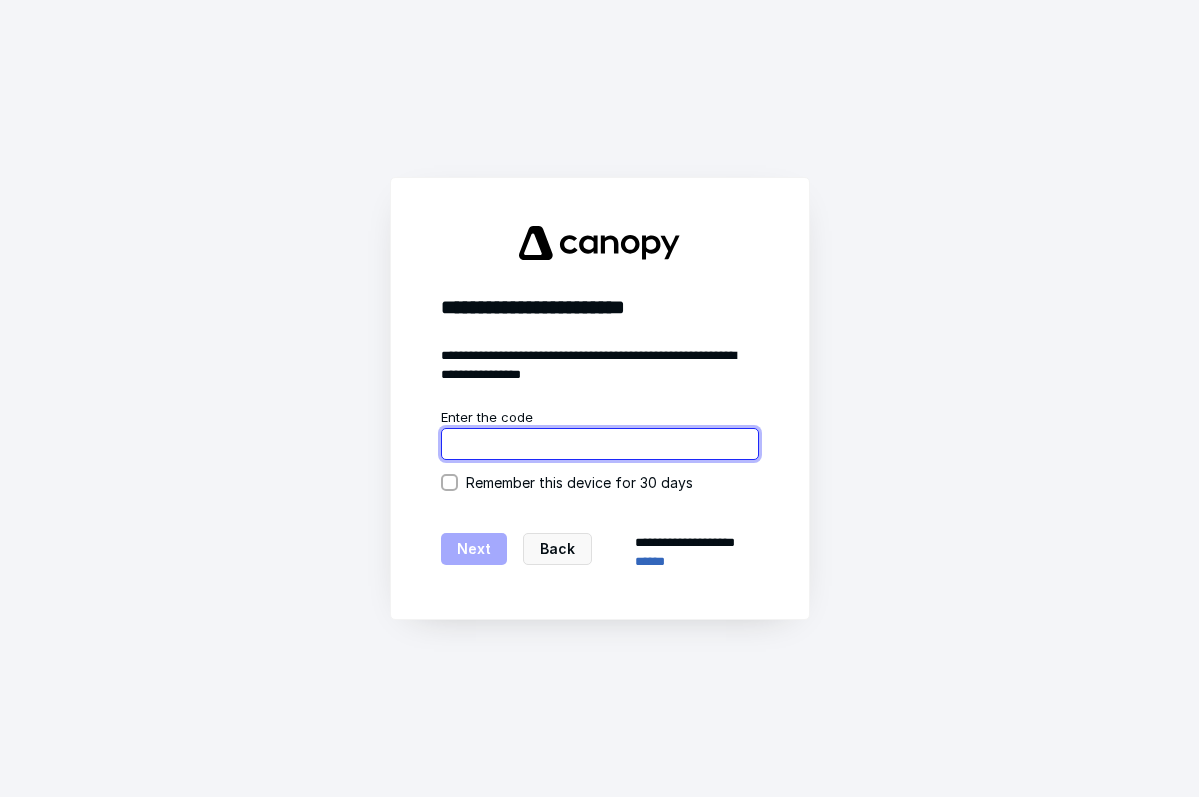 click at bounding box center [600, 444] 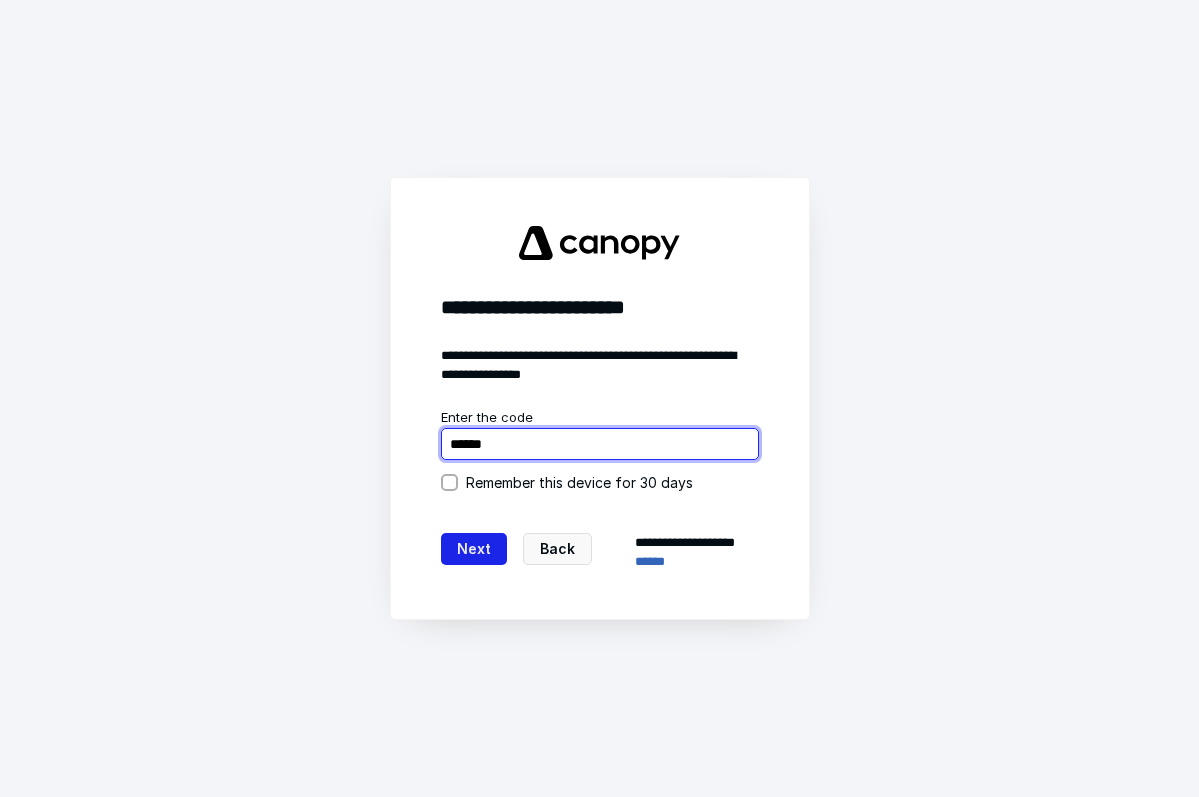 type on "******" 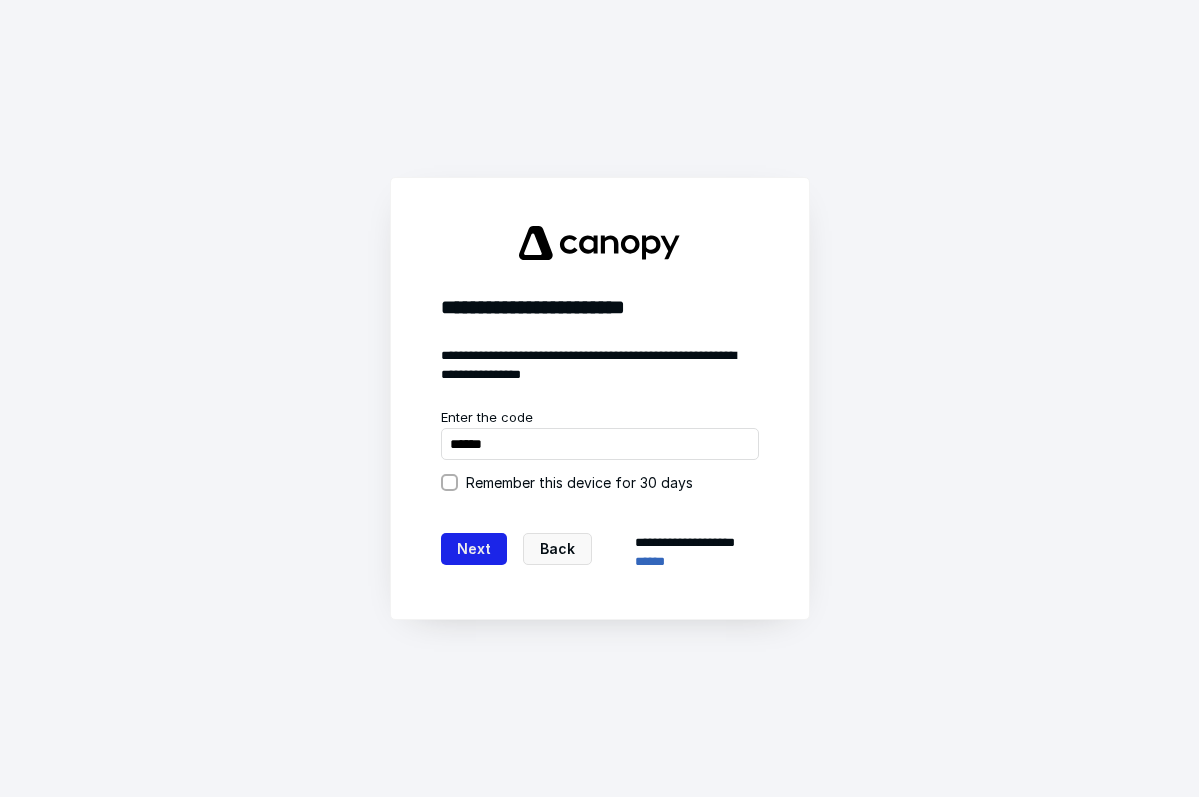 click on "Next" at bounding box center [474, 549] 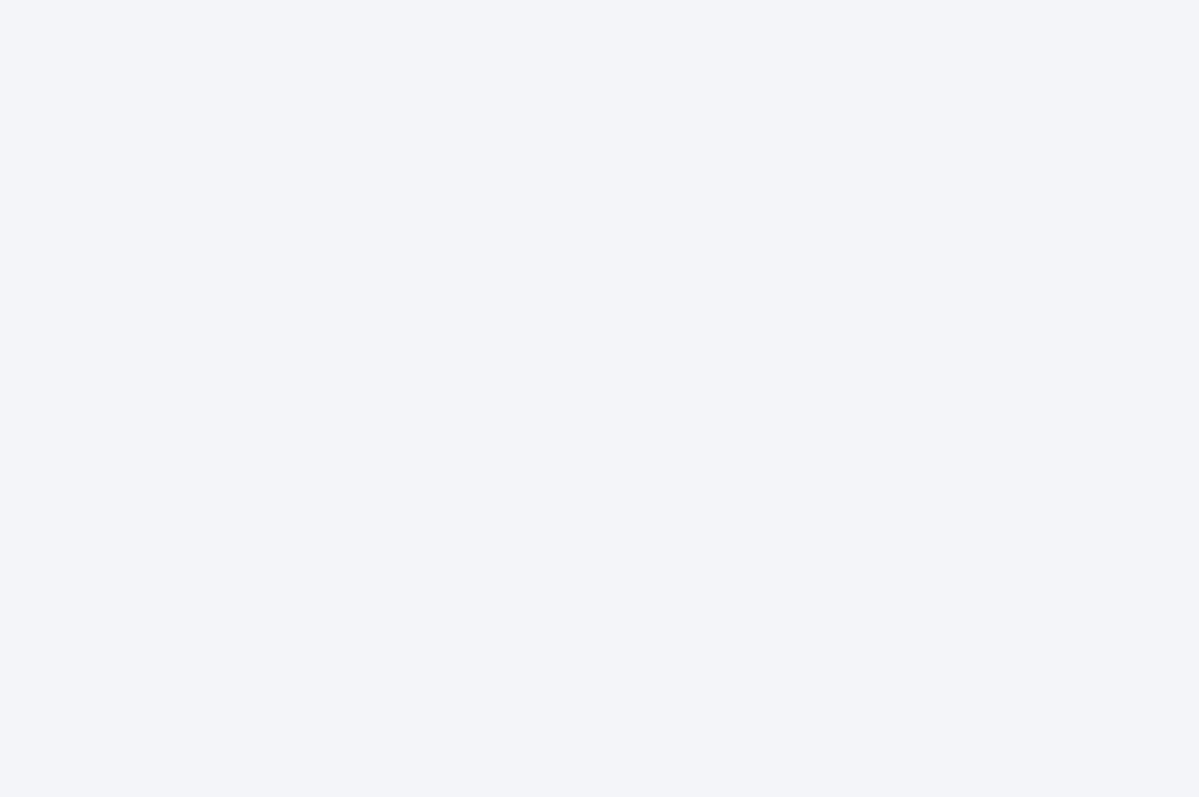 scroll, scrollTop: 0, scrollLeft: 0, axis: both 